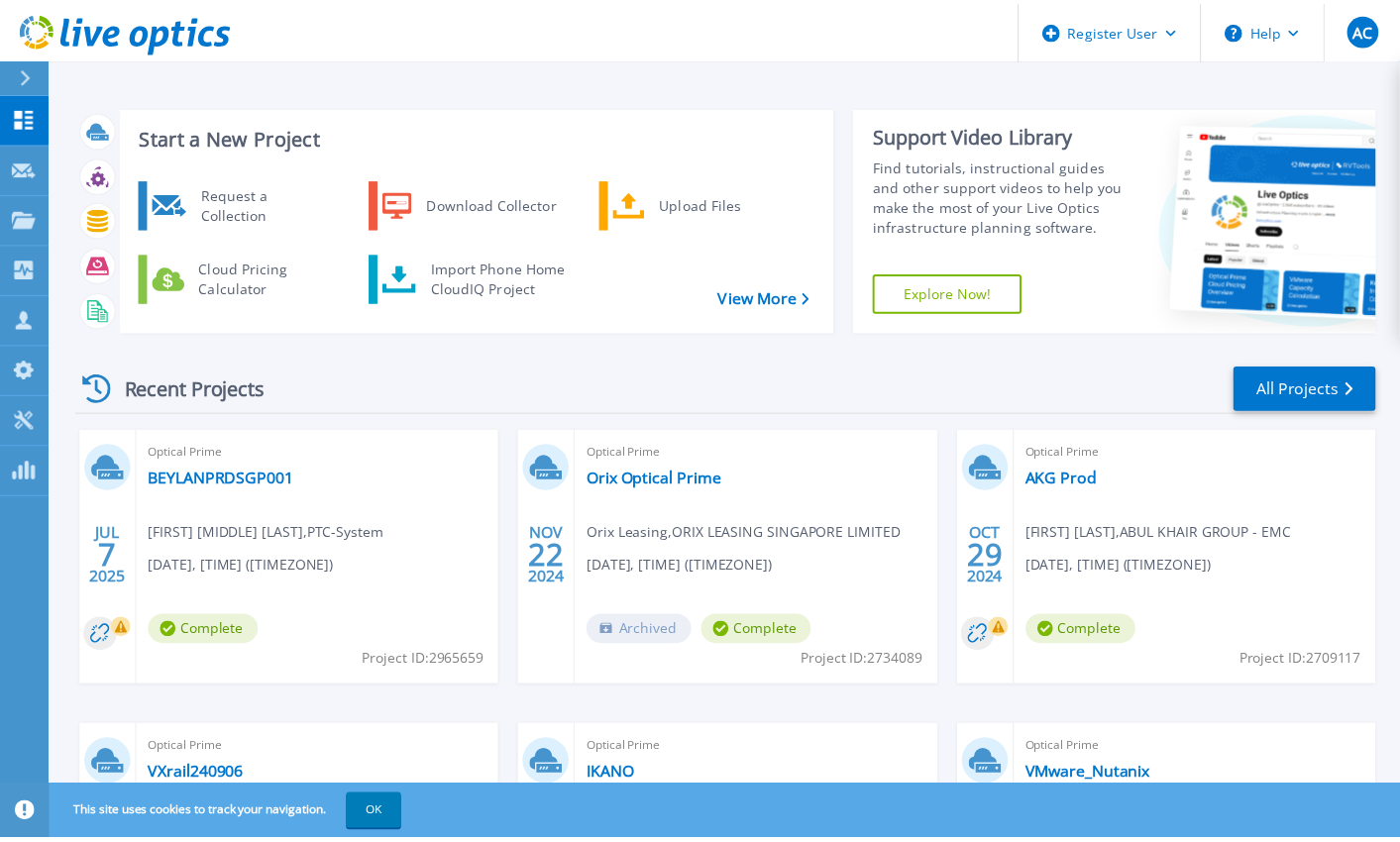 scroll, scrollTop: 0, scrollLeft: 0, axis: both 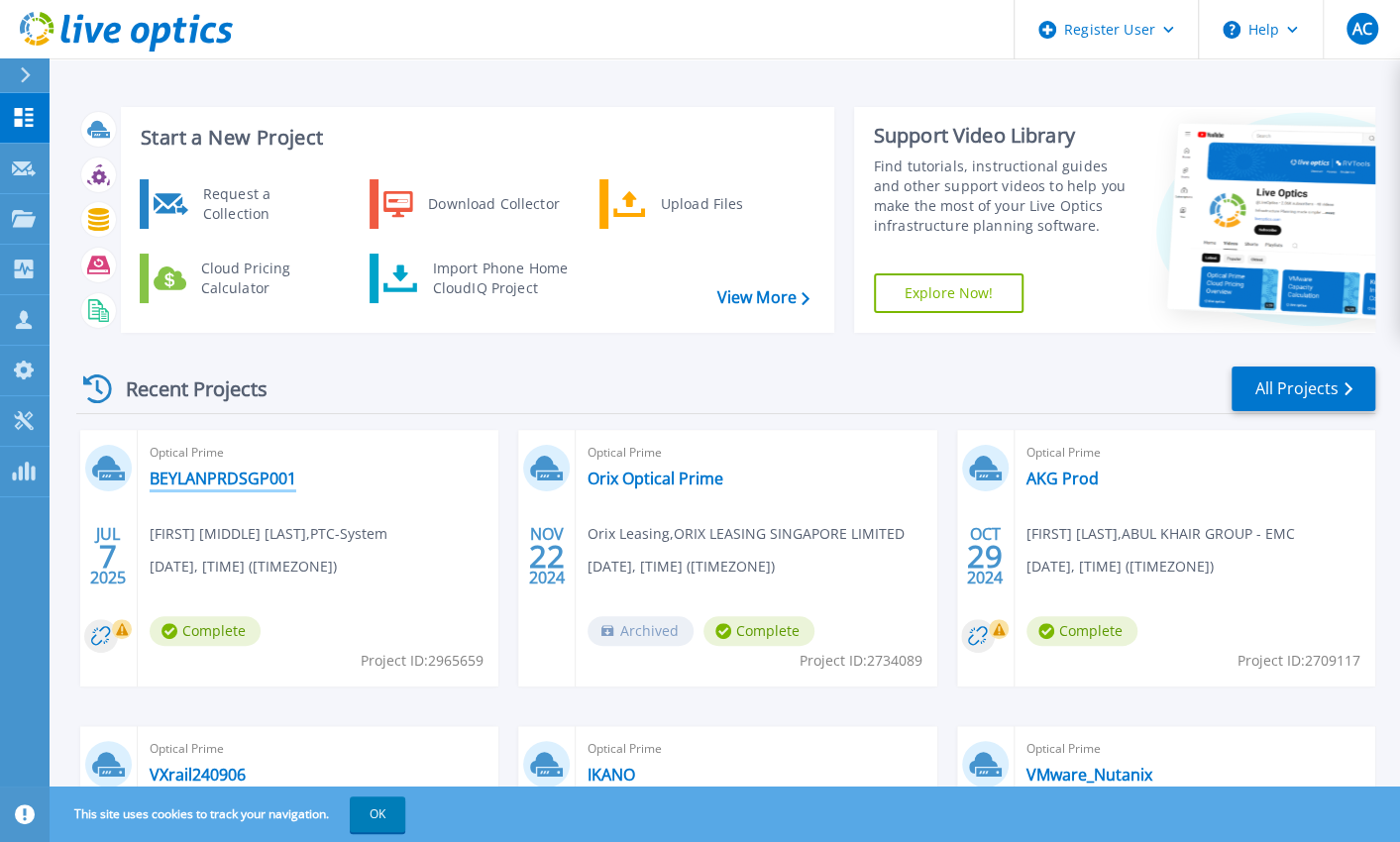 click on "BEYLANPRDSGP001" at bounding box center [223, 478] 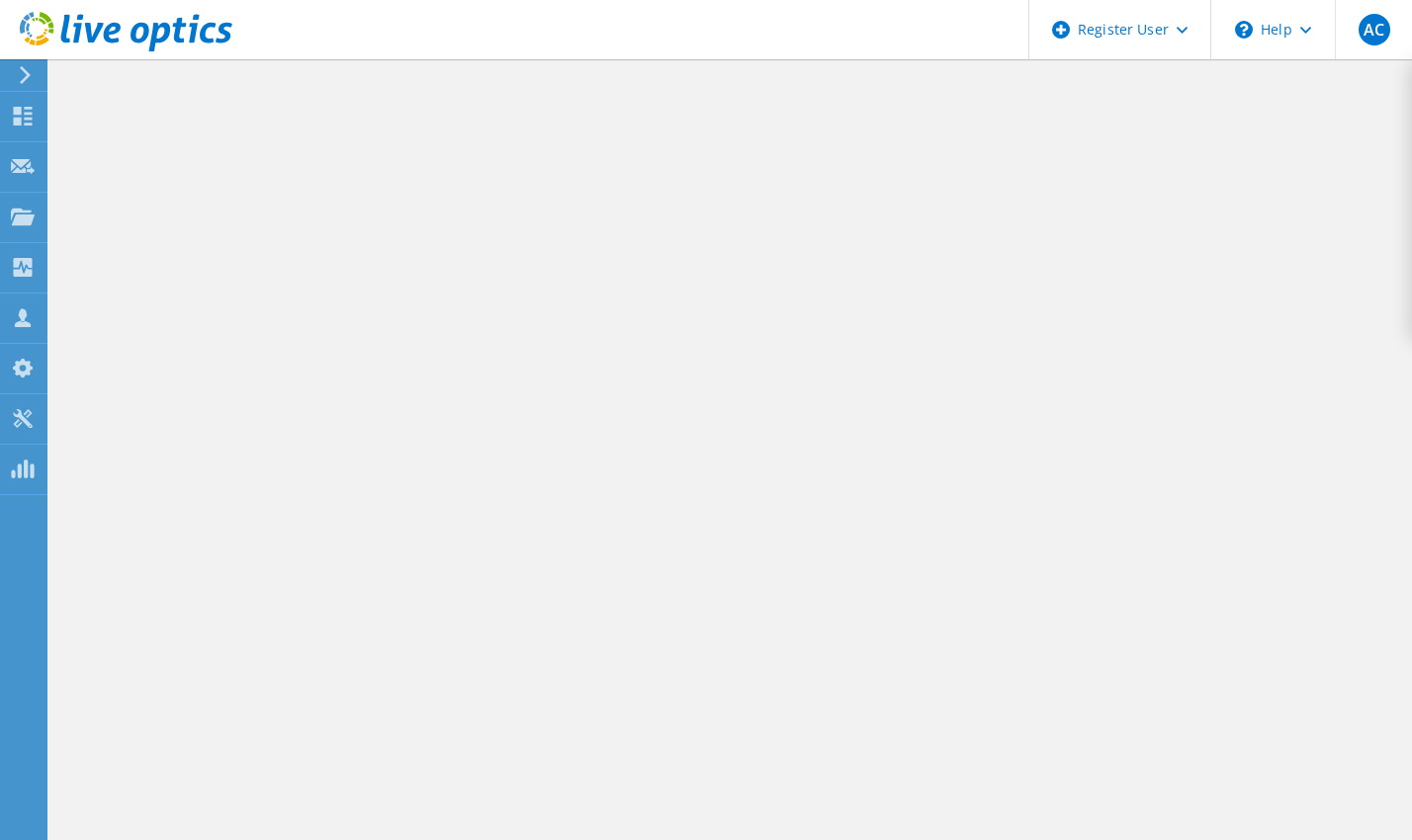scroll, scrollTop: 0, scrollLeft: 0, axis: both 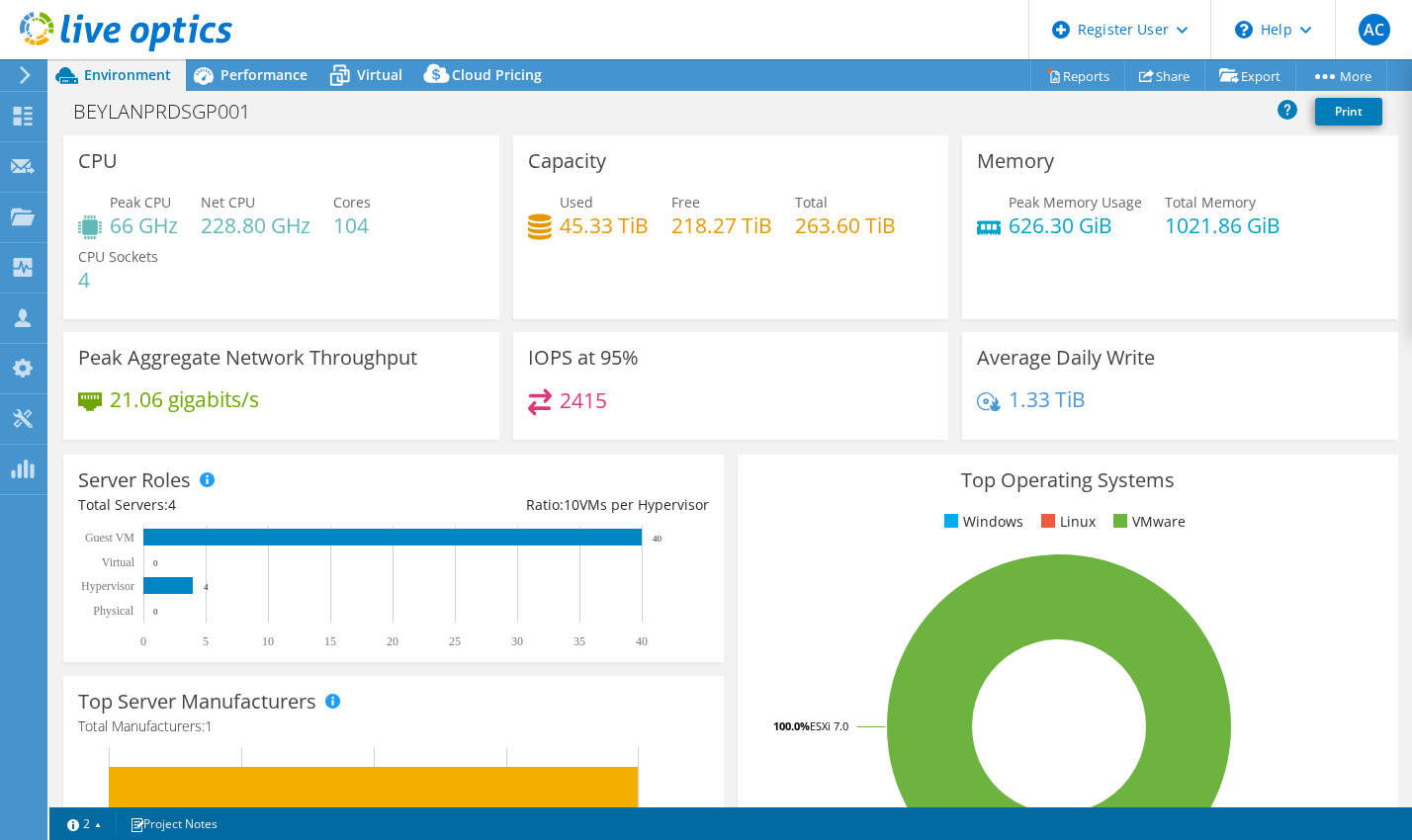 select on "USD" 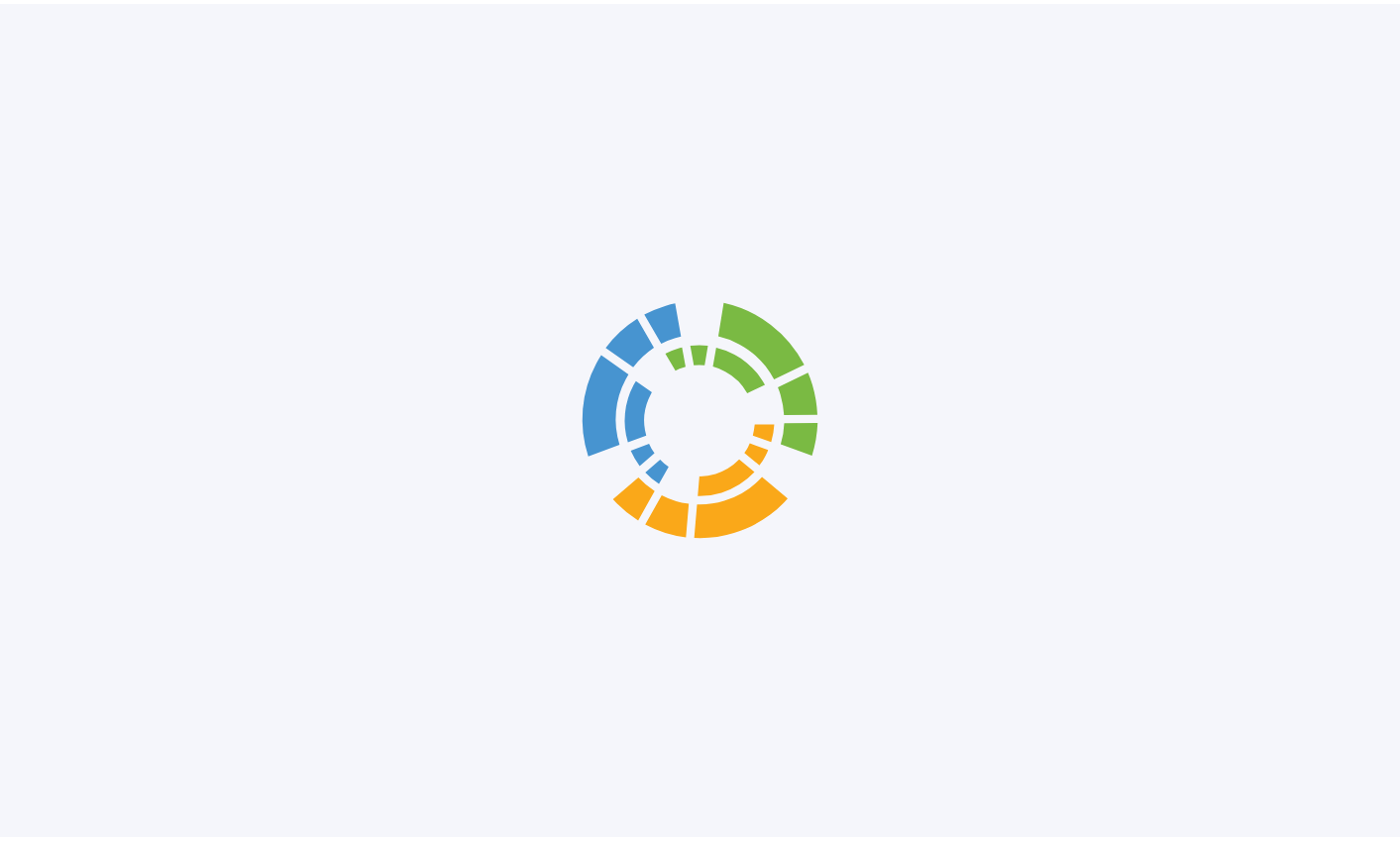 scroll, scrollTop: 0, scrollLeft: 0, axis: both 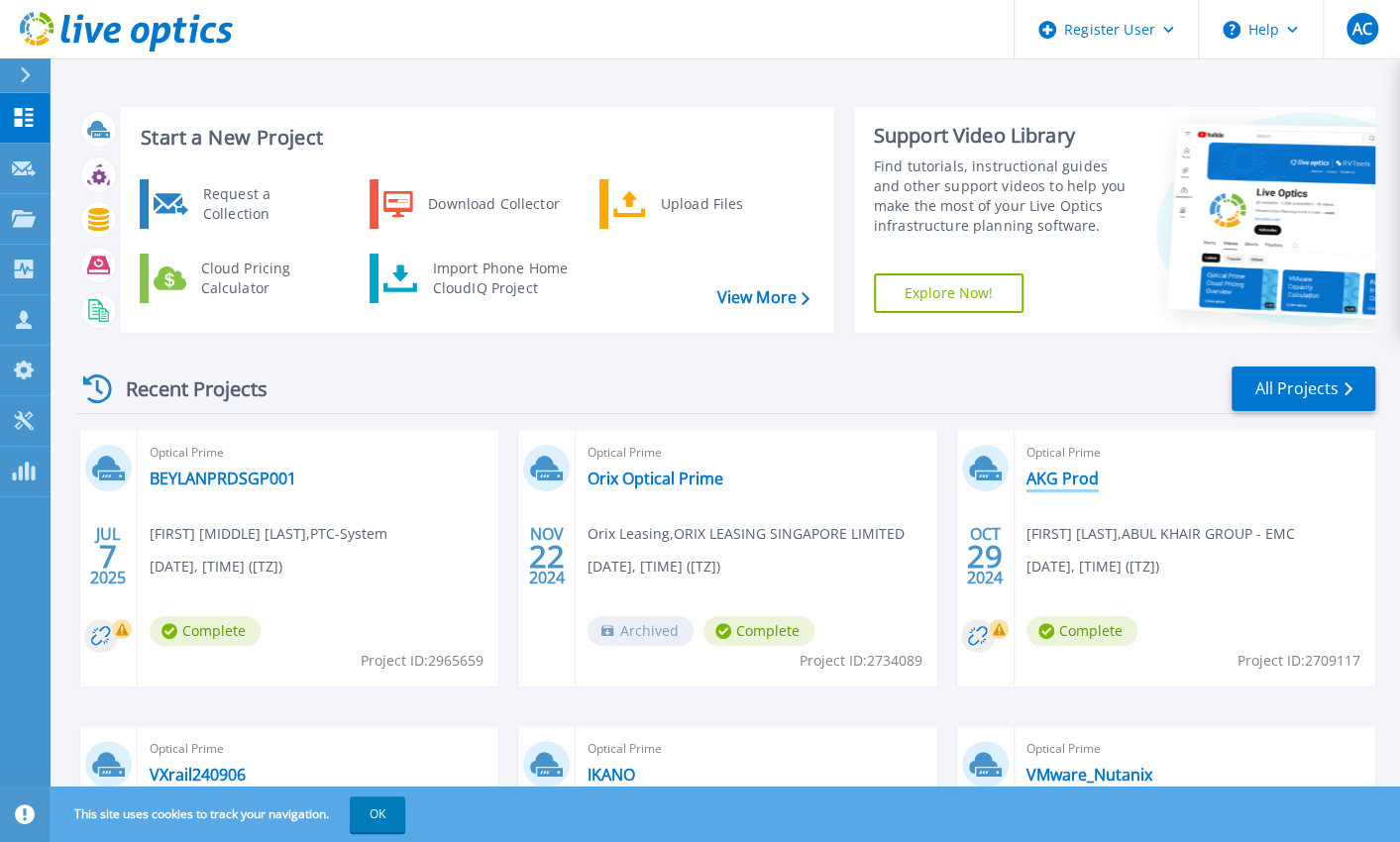 click on "AKG Prod" at bounding box center [1062, 478] 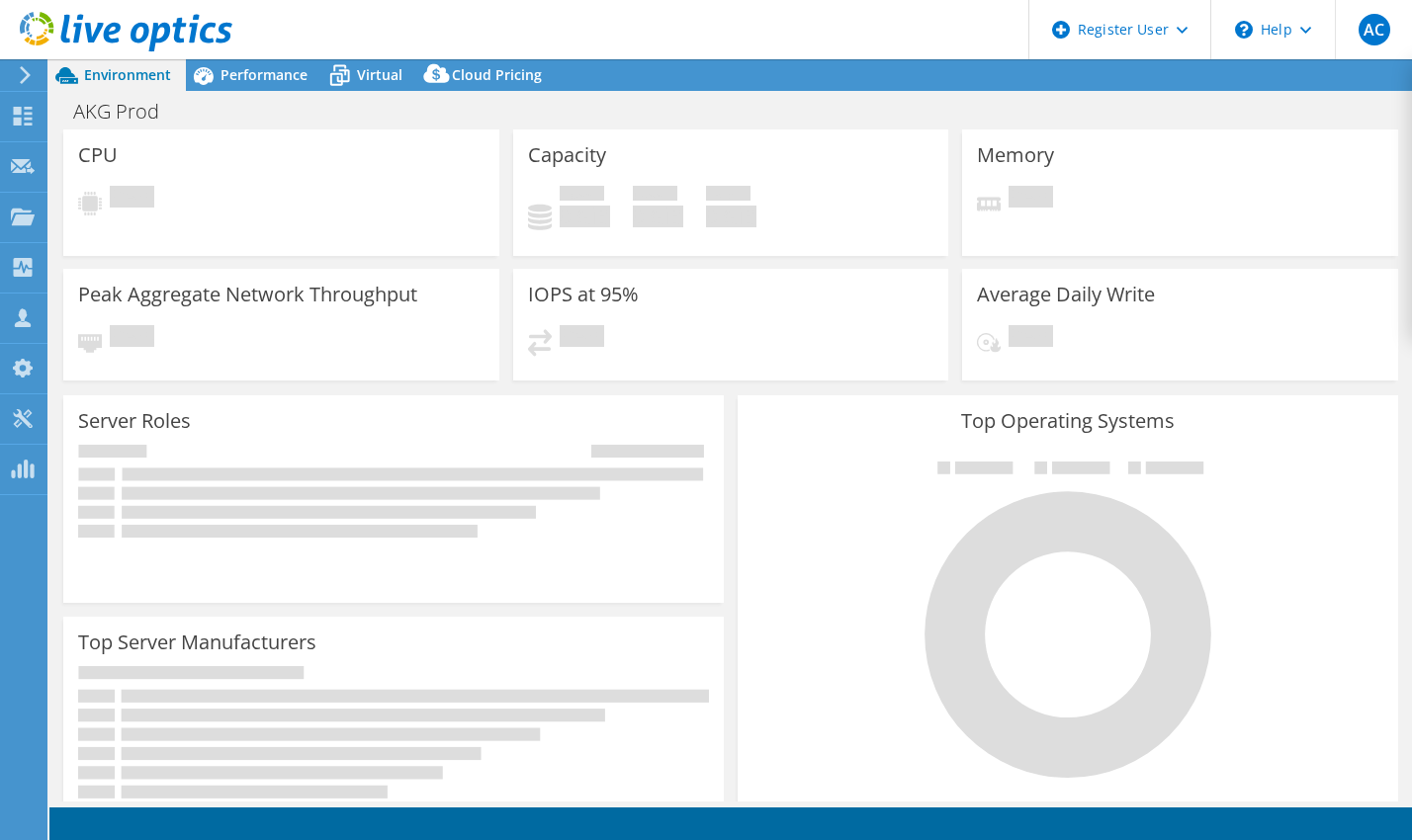 scroll, scrollTop: 0, scrollLeft: 0, axis: both 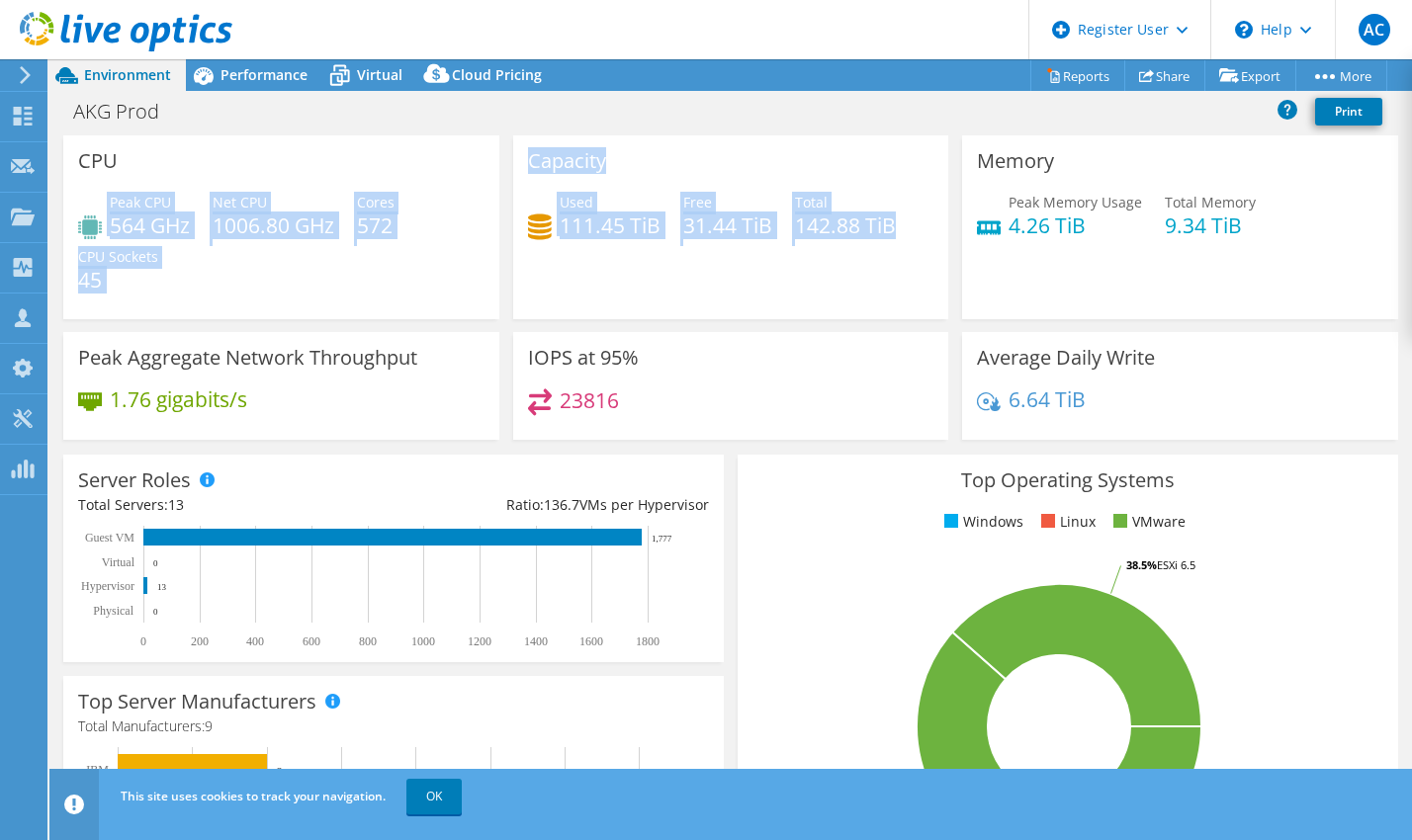 drag, startPoint x: 107, startPoint y: 217, endPoint x: 893, endPoint y: 240, distance: 786.33644 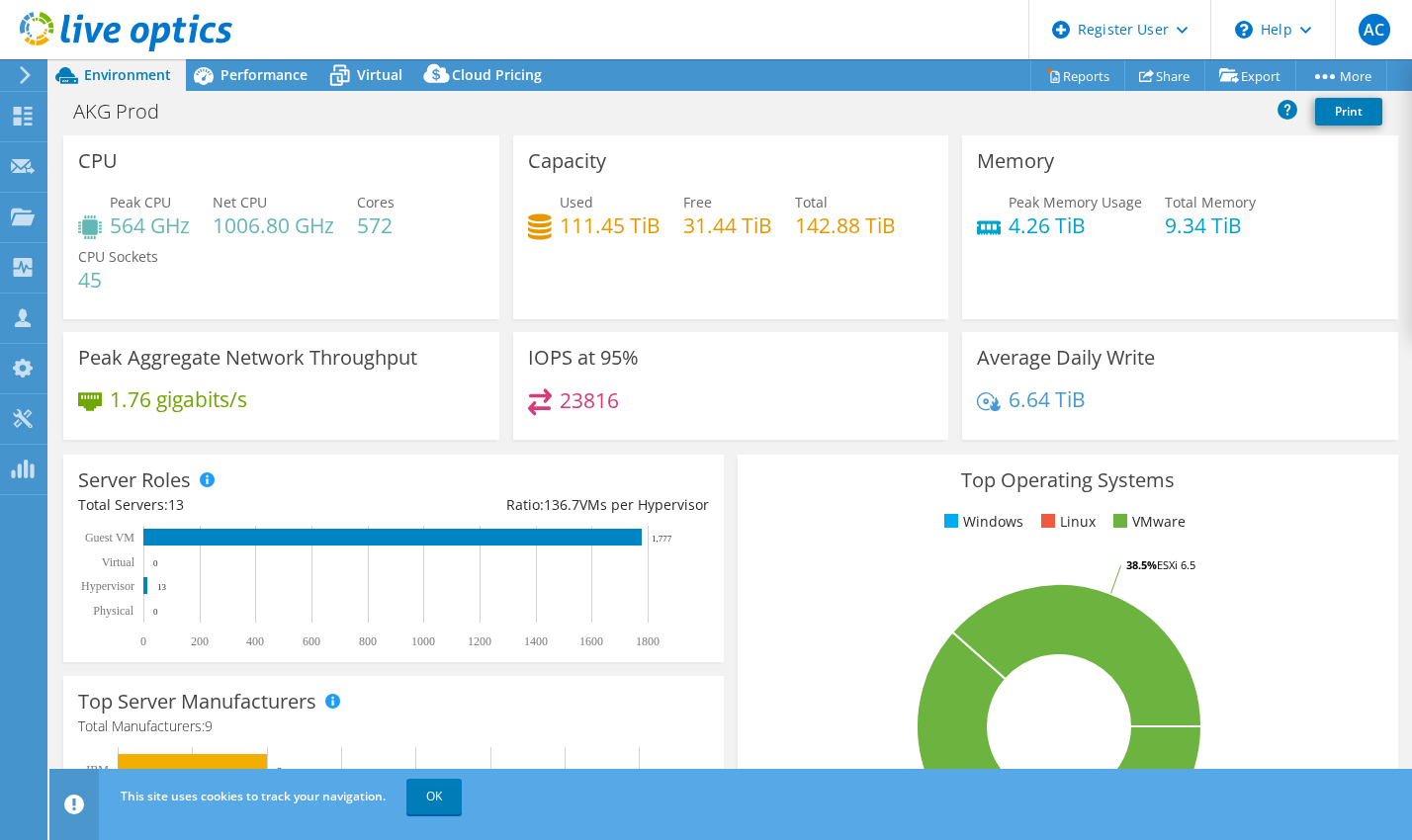 click on "23816" at bounding box center (589, 400) 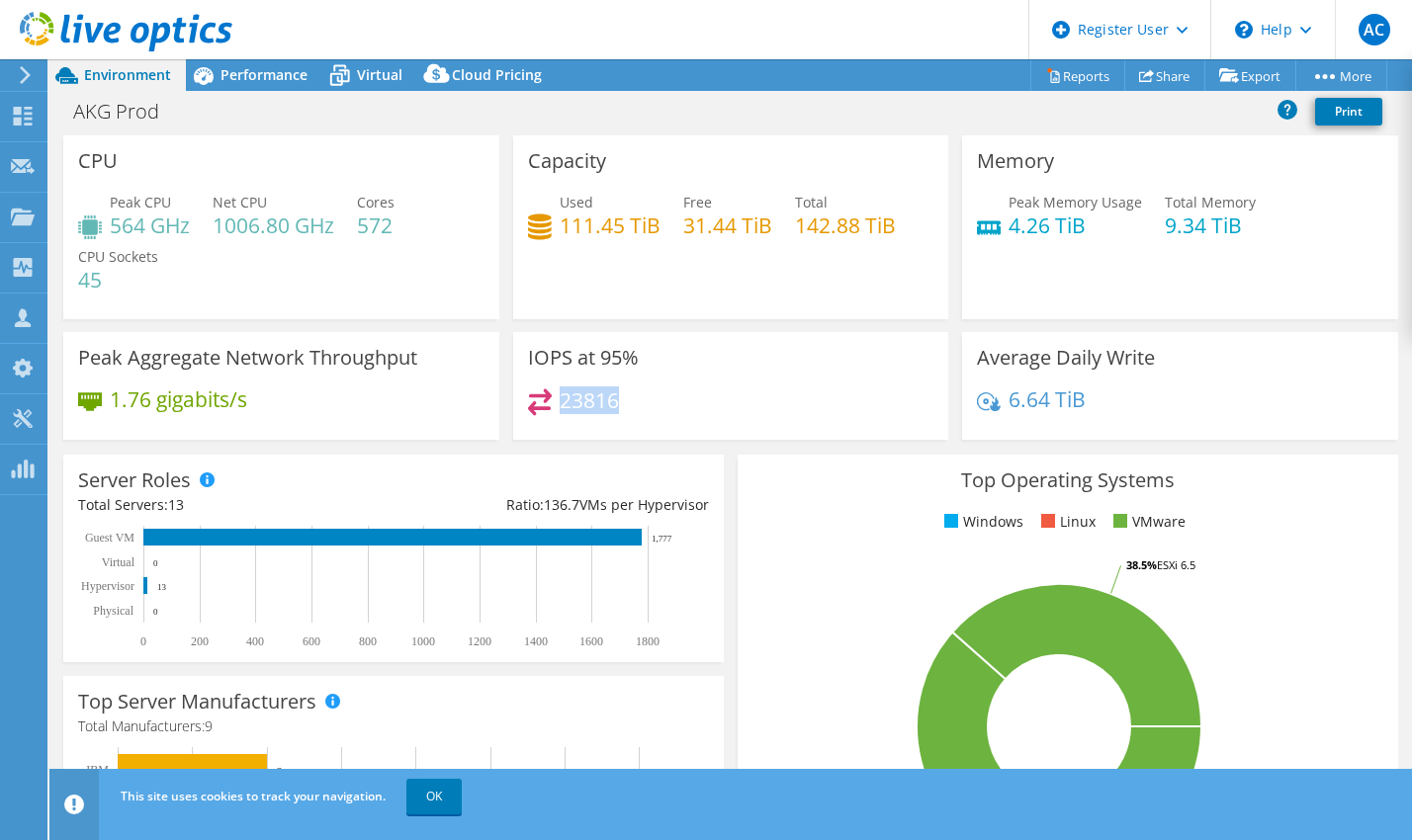 drag, startPoint x: 616, startPoint y: 398, endPoint x: 558, endPoint y: 404, distance: 58.3095 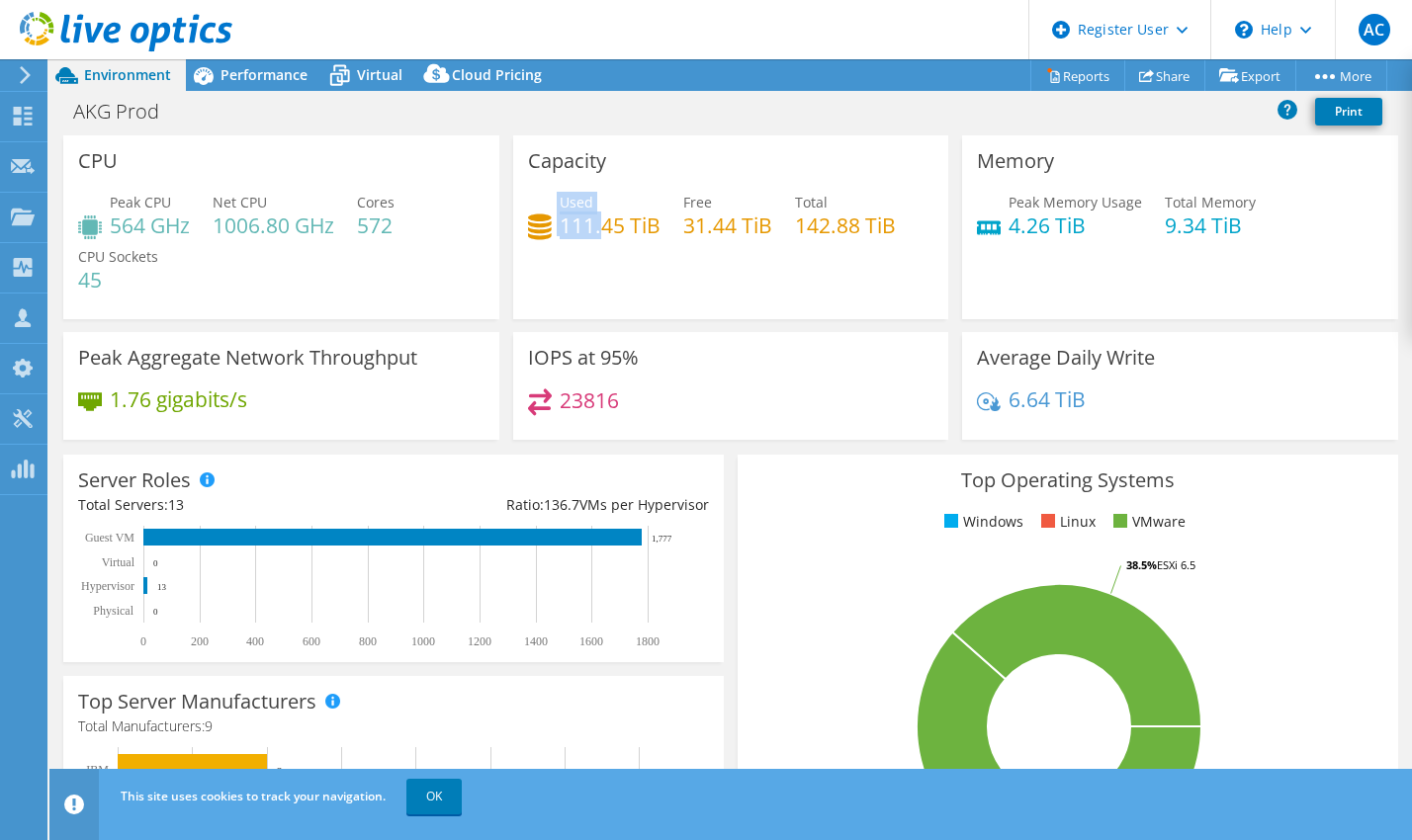 drag, startPoint x: 593, startPoint y: 218, endPoint x: 524, endPoint y: 222, distance: 69.11584 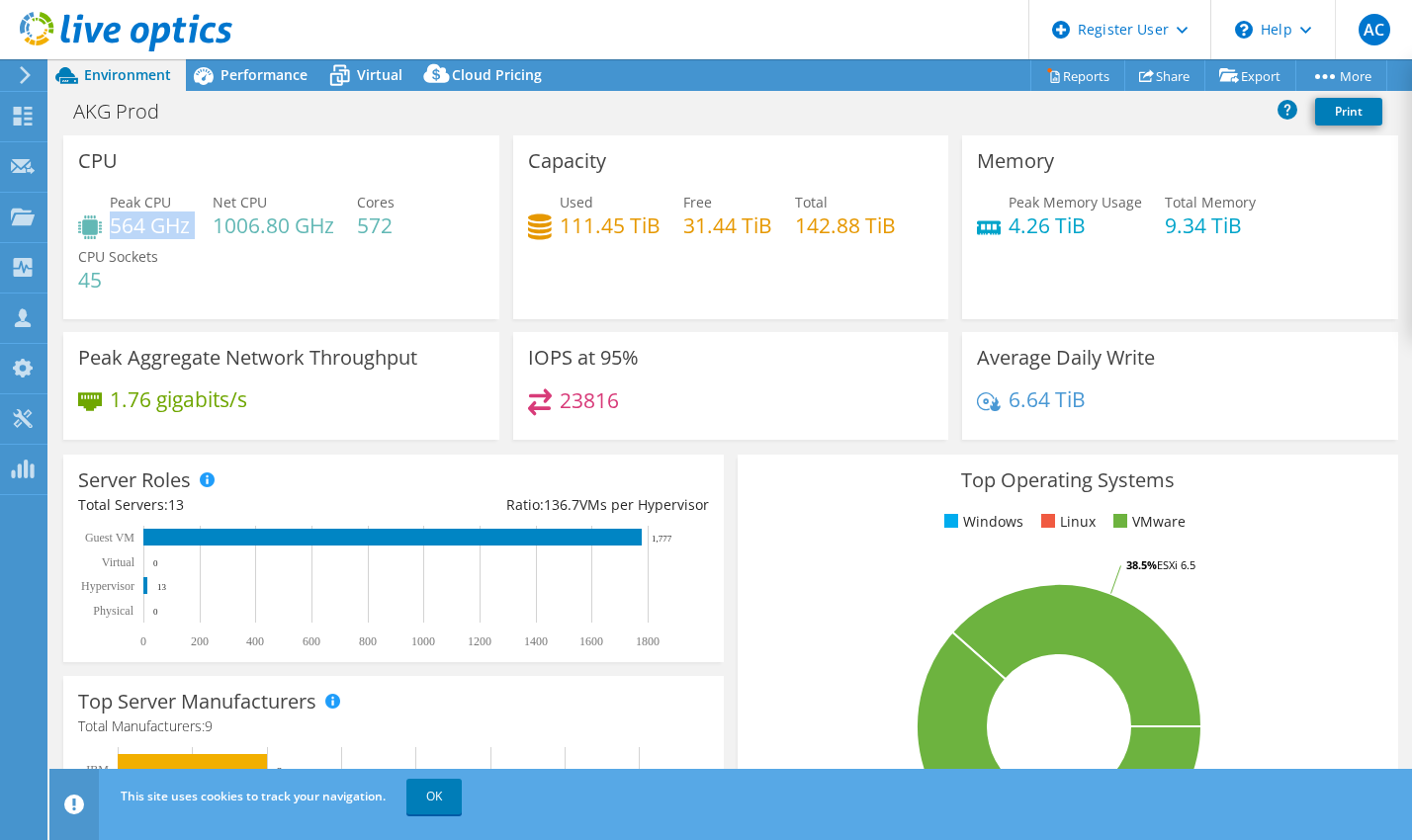 drag, startPoint x: 111, startPoint y: 221, endPoint x: 209, endPoint y: 228, distance: 98.24968 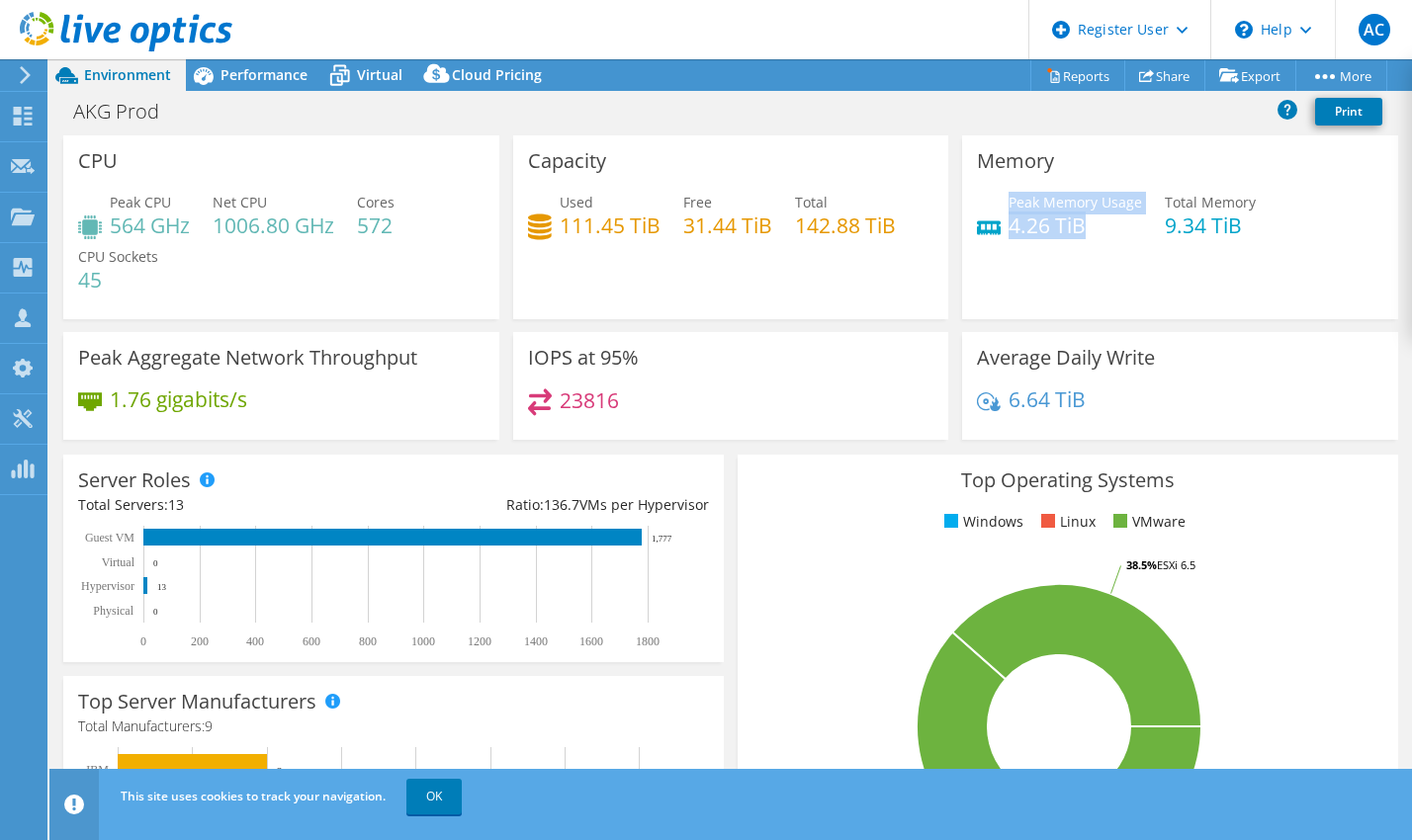 drag, startPoint x: 1078, startPoint y: 215, endPoint x: 997, endPoint y: 229, distance: 82.20097 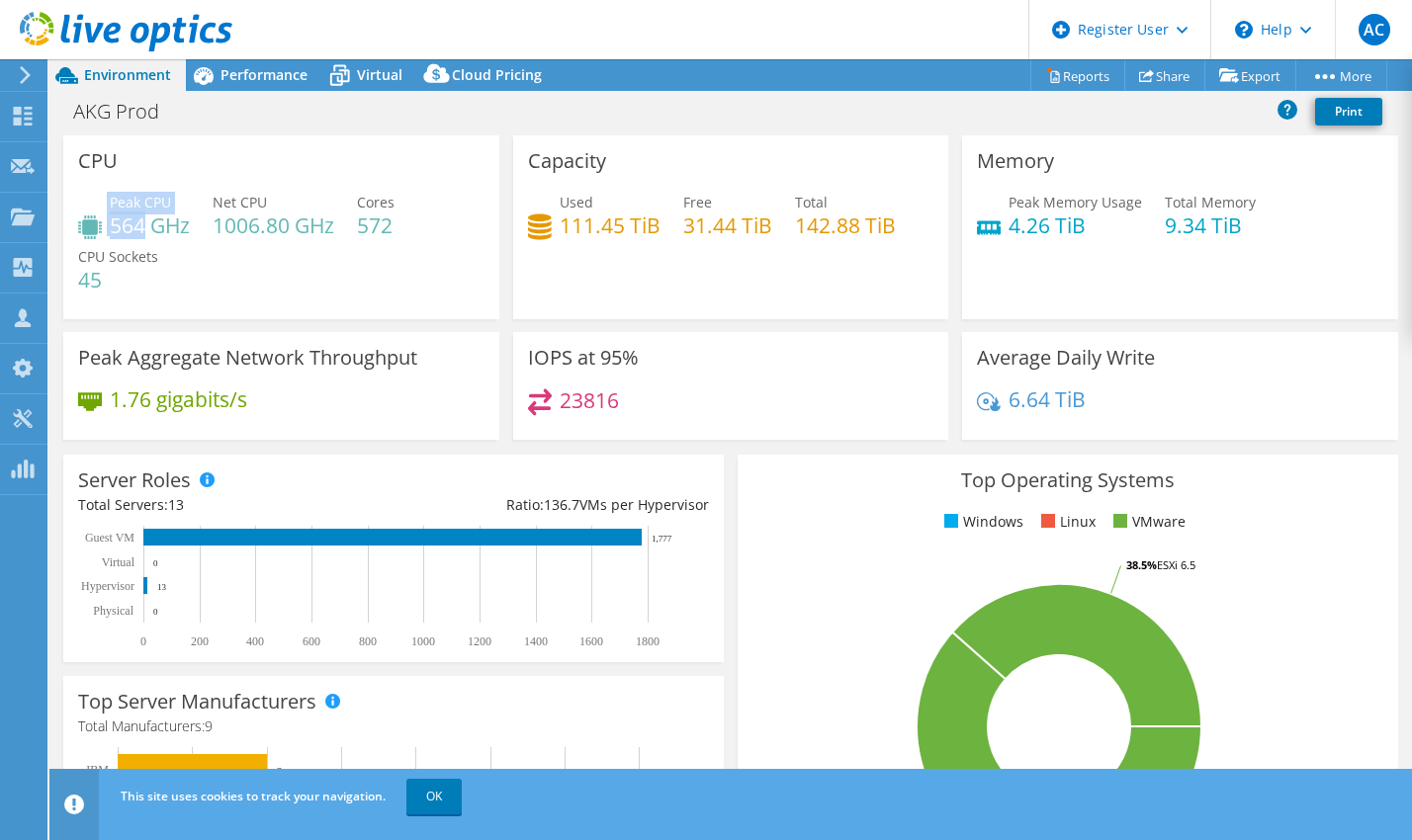 drag, startPoint x: 146, startPoint y: 227, endPoint x: 107, endPoint y: 226, distance: 39.012818 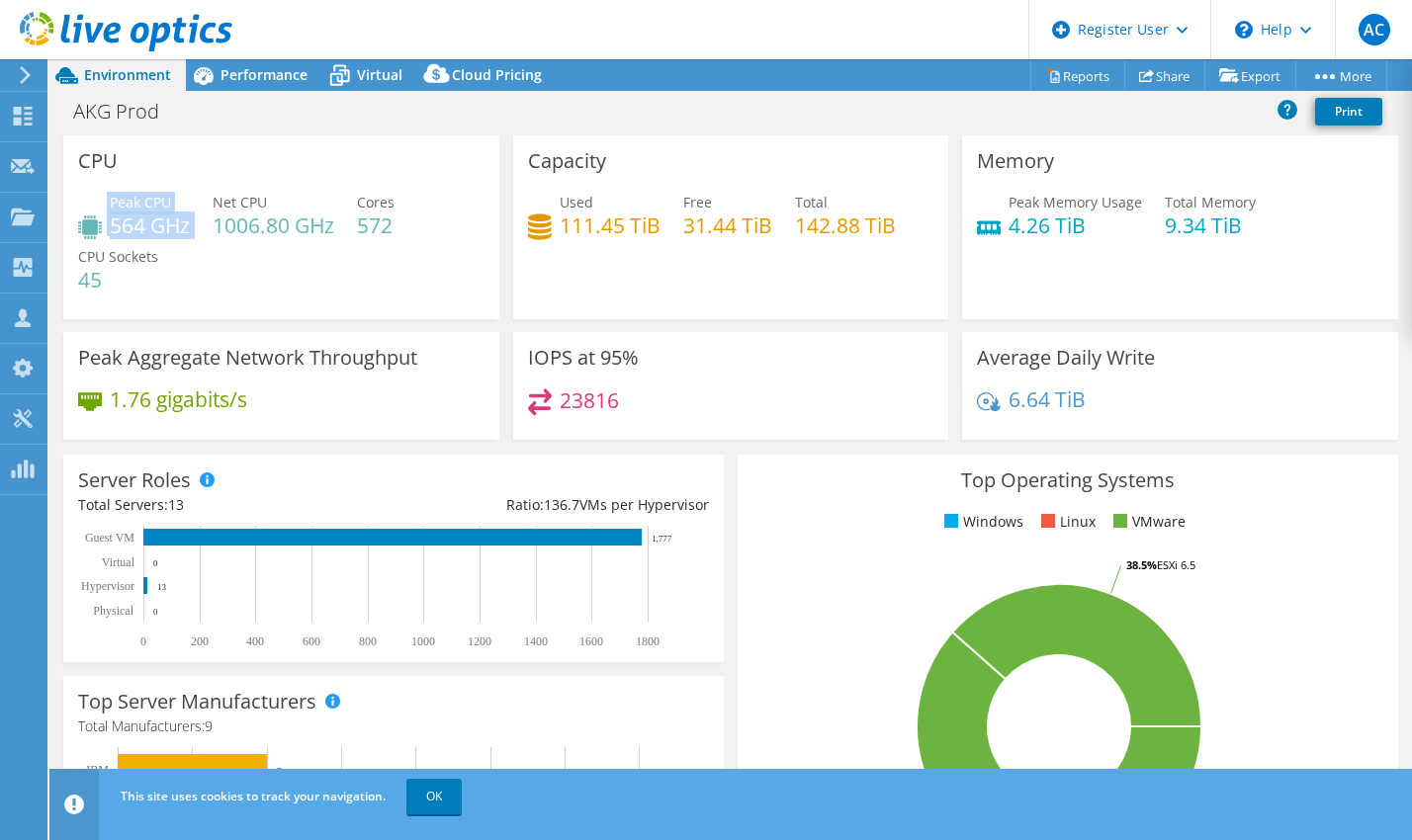 drag, startPoint x: 108, startPoint y: 224, endPoint x: 194, endPoint y: 228, distance: 86.093 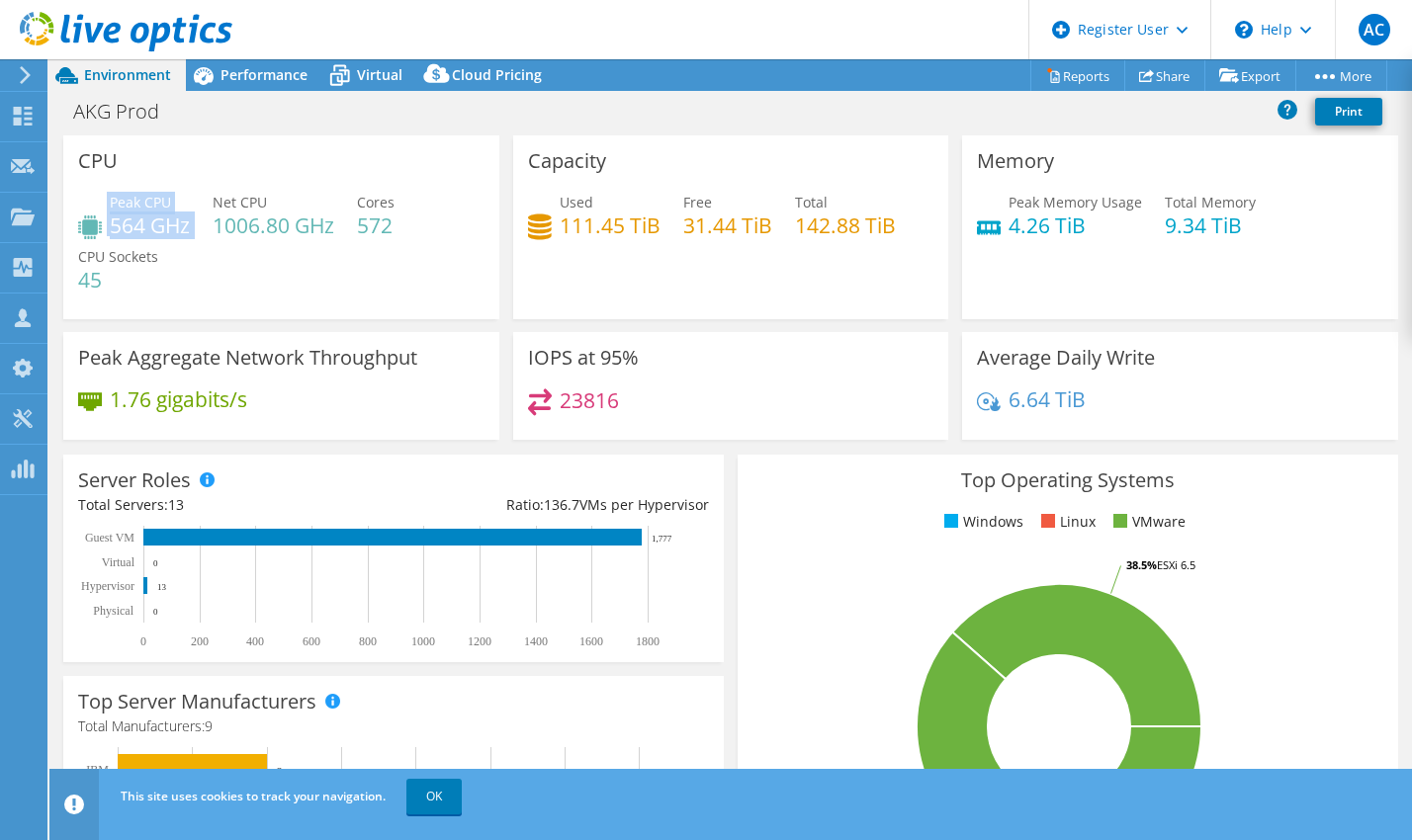 click on "564 GHz" at bounding box center [149, 225] 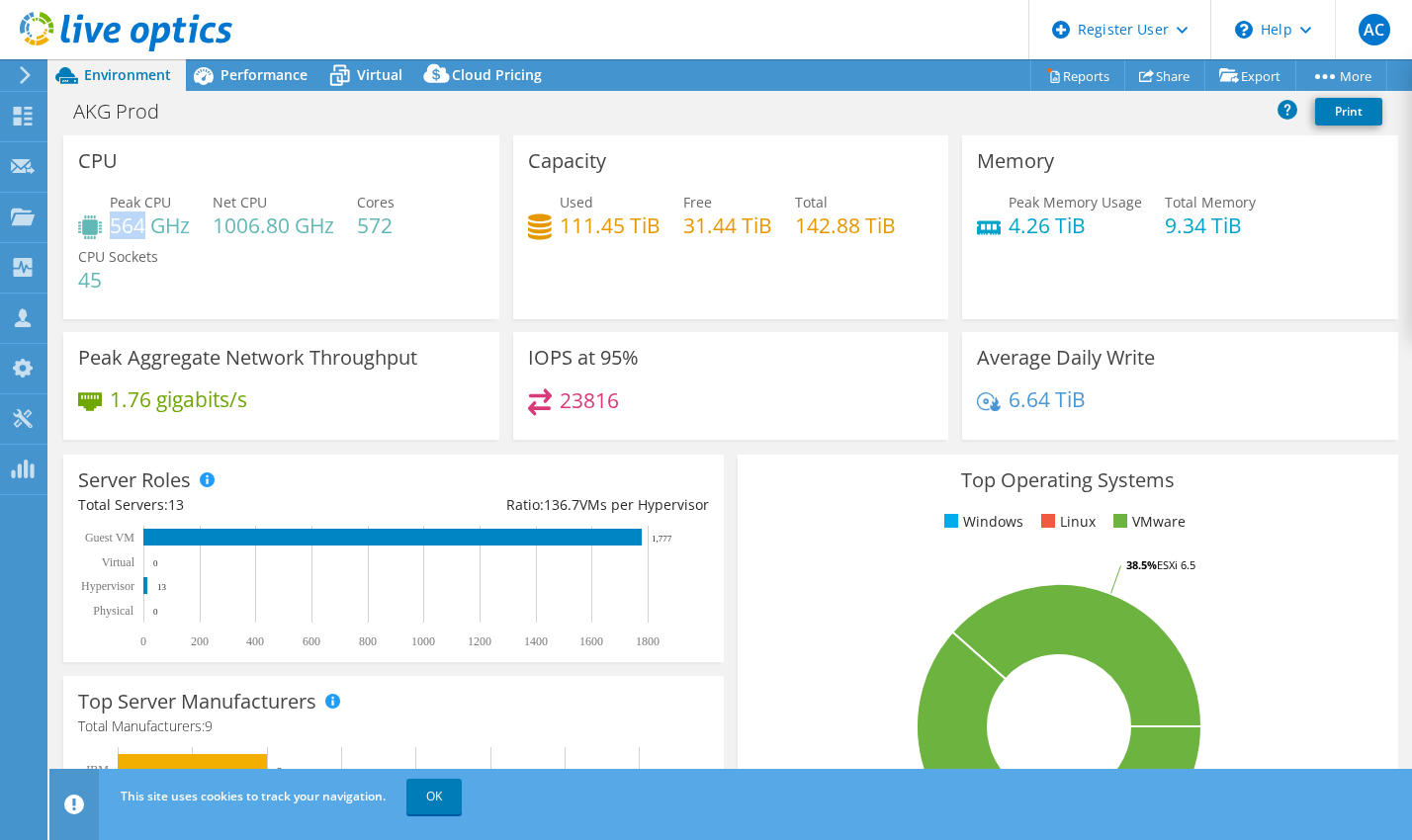 drag, startPoint x: 143, startPoint y: 223, endPoint x: 112, endPoint y: 232, distance: 32.28002 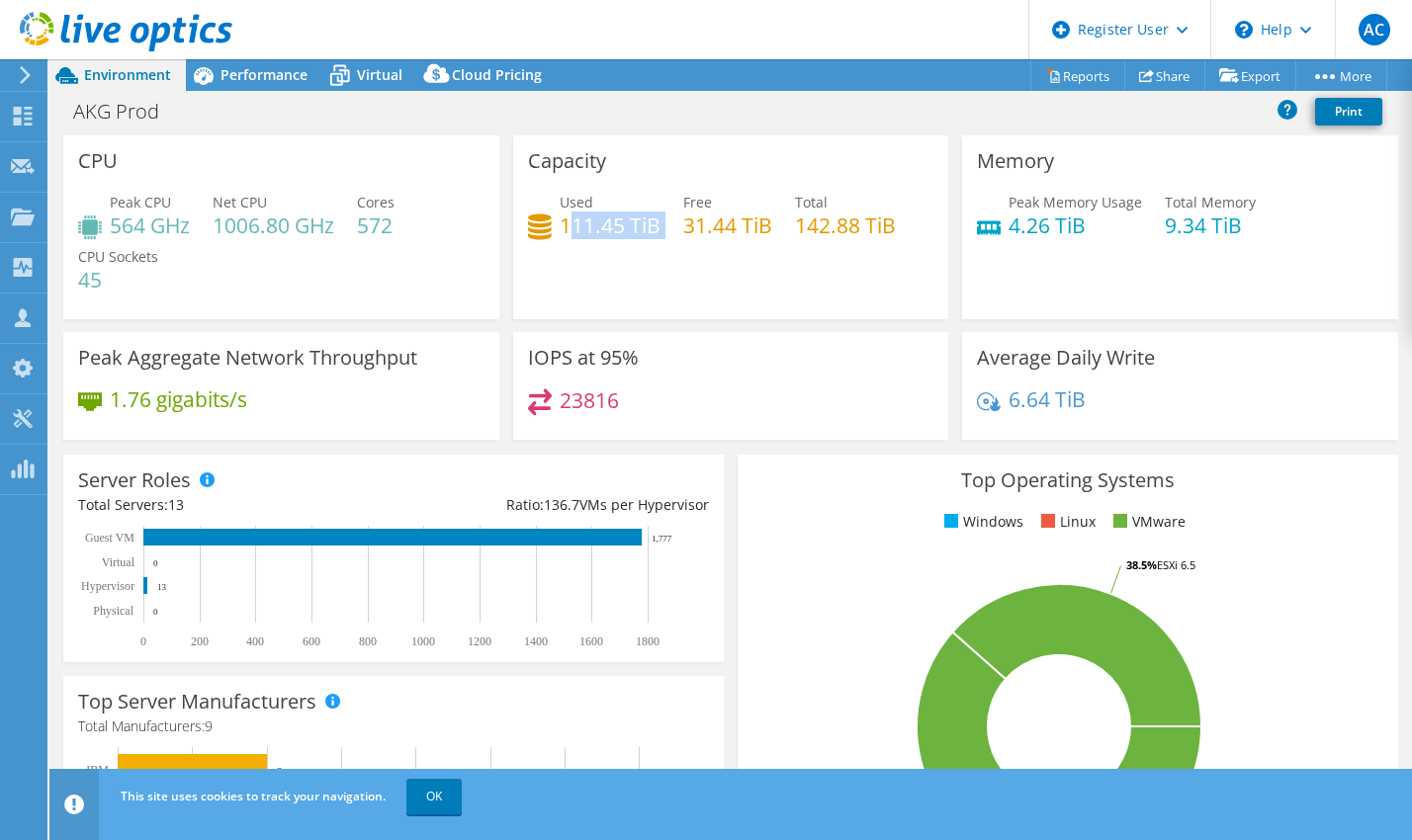 drag, startPoint x: 561, startPoint y: 228, endPoint x: 671, endPoint y: 258, distance: 114.017543 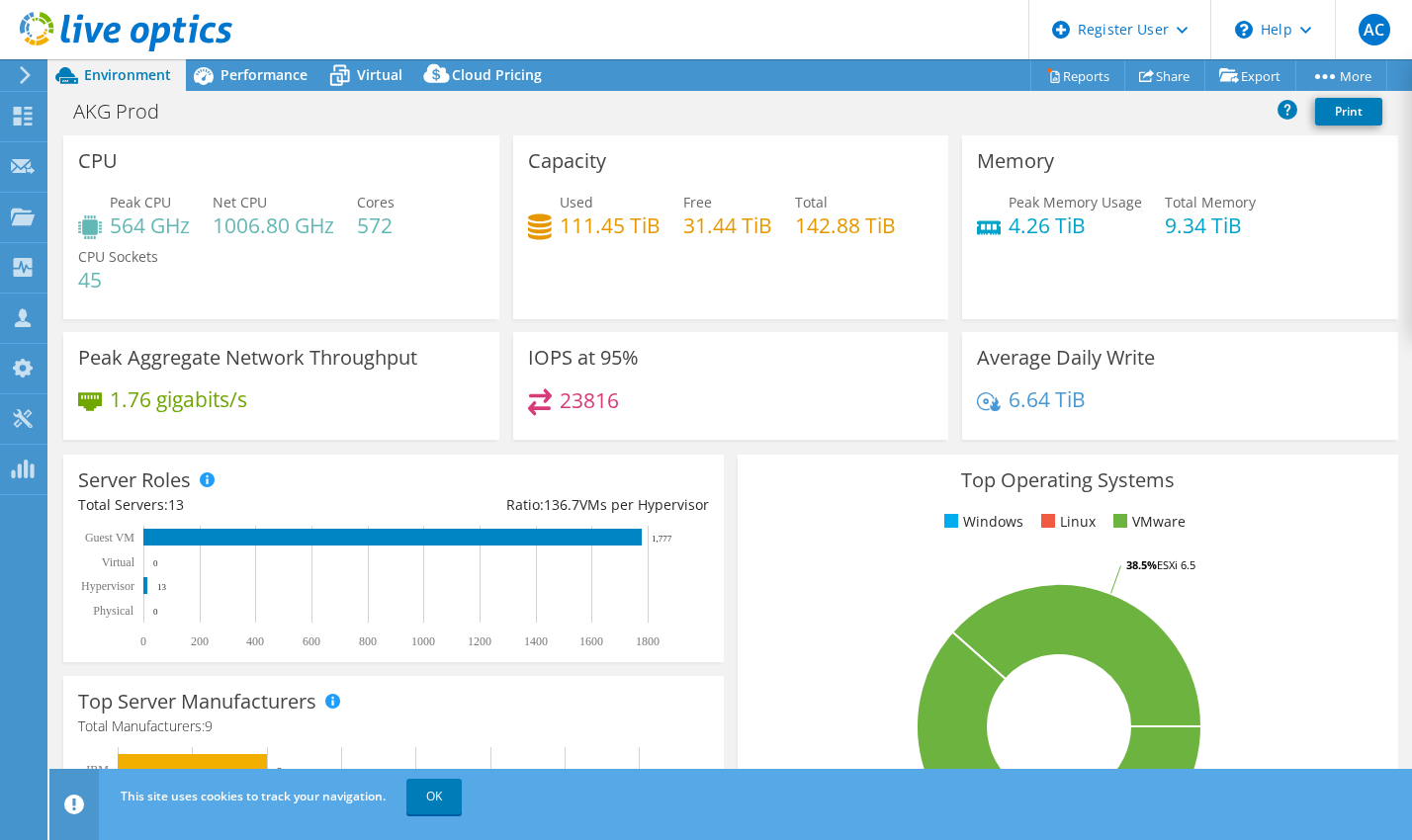 click on "Net CPU" at bounding box center (239, 202) 